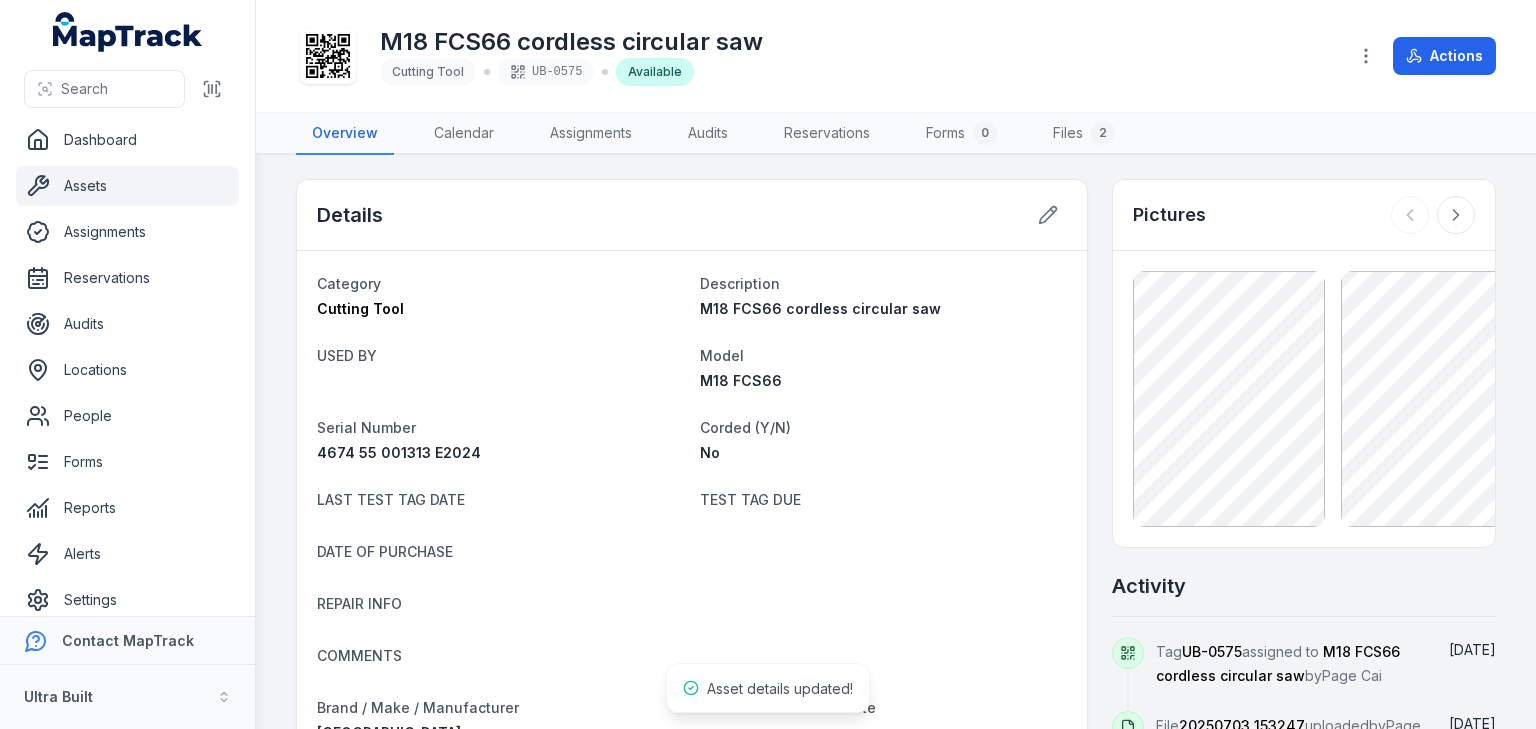 scroll, scrollTop: 0, scrollLeft: 0, axis: both 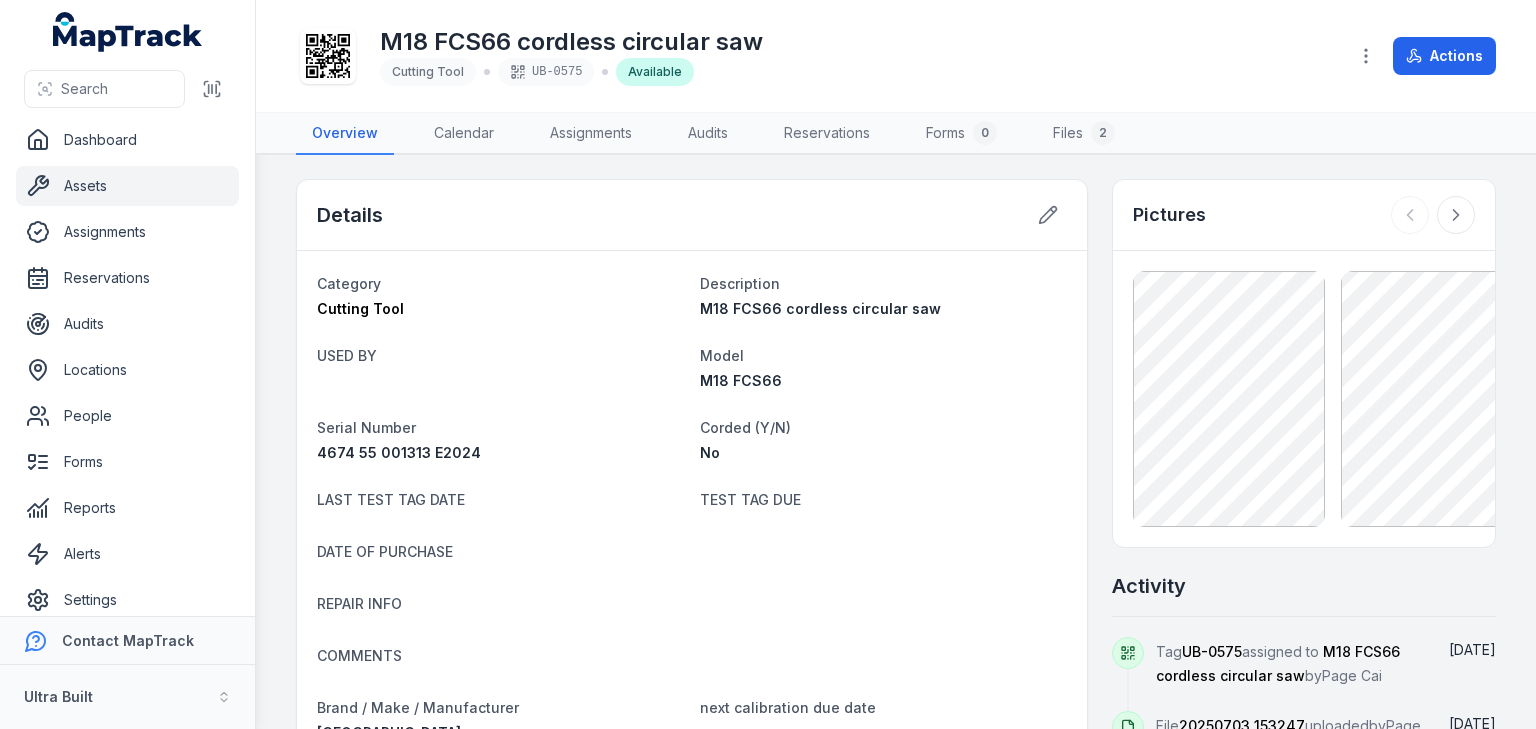 click on "Assets" at bounding box center [127, 186] 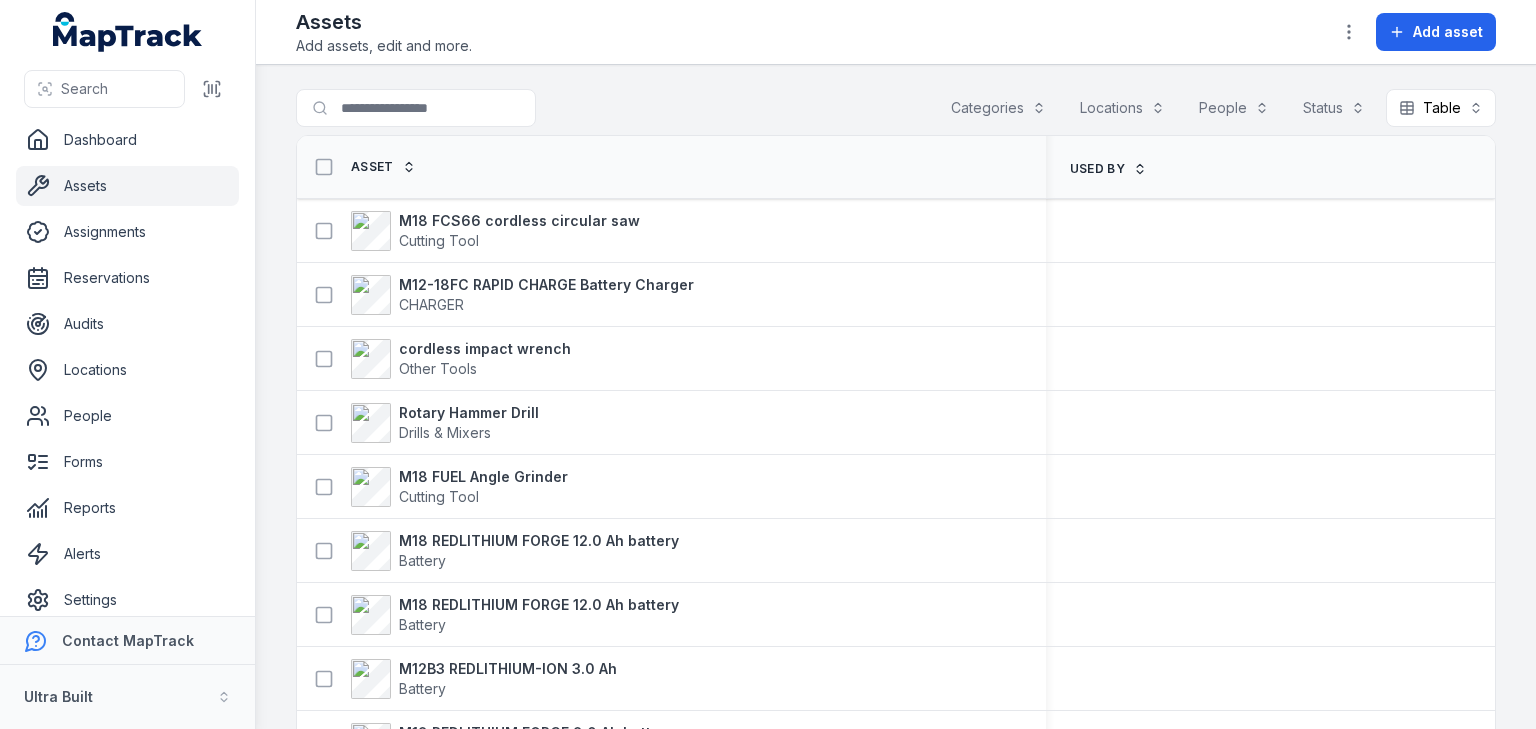 scroll, scrollTop: 0, scrollLeft: 0, axis: both 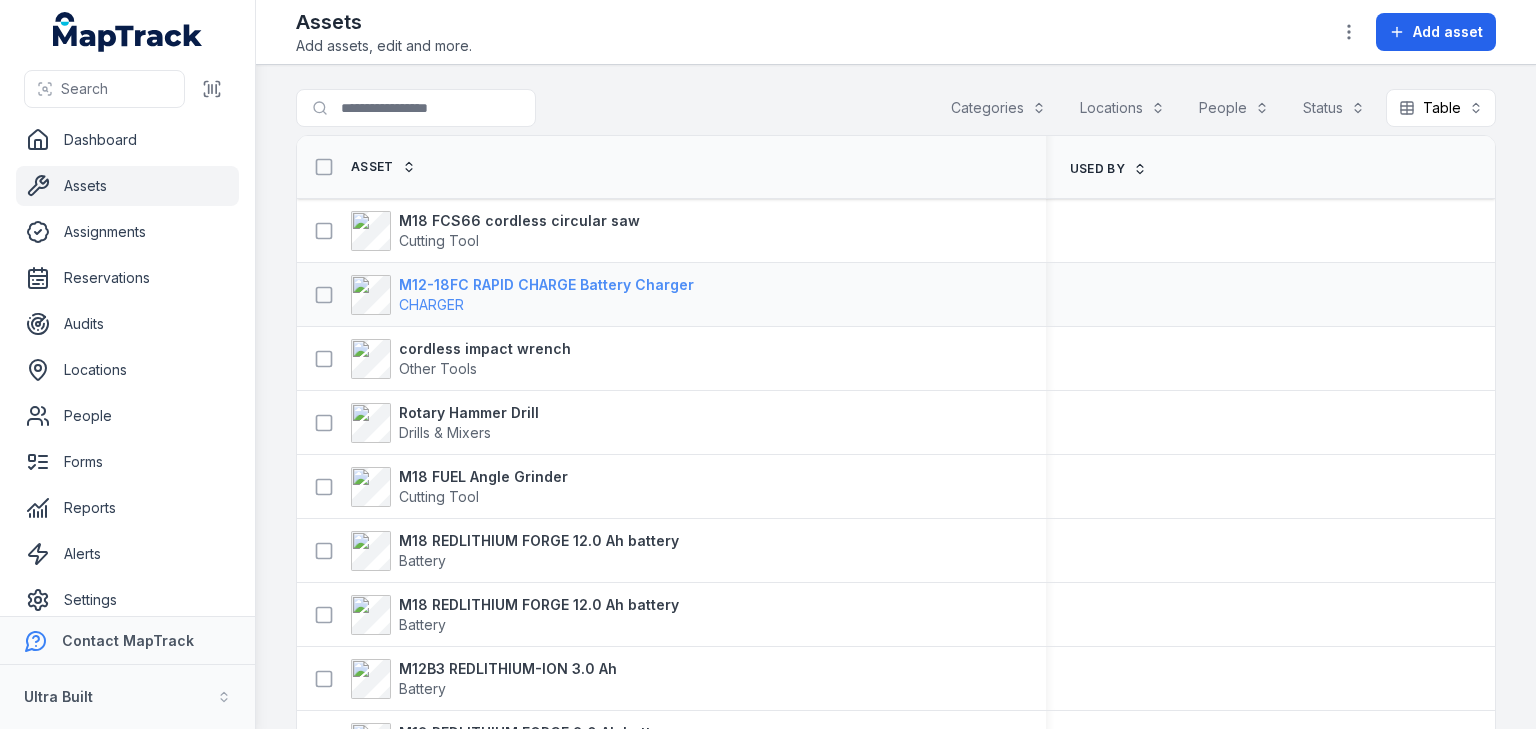 click on "M12-18FC RAPID CHARGE Battery Charger" at bounding box center (546, 285) 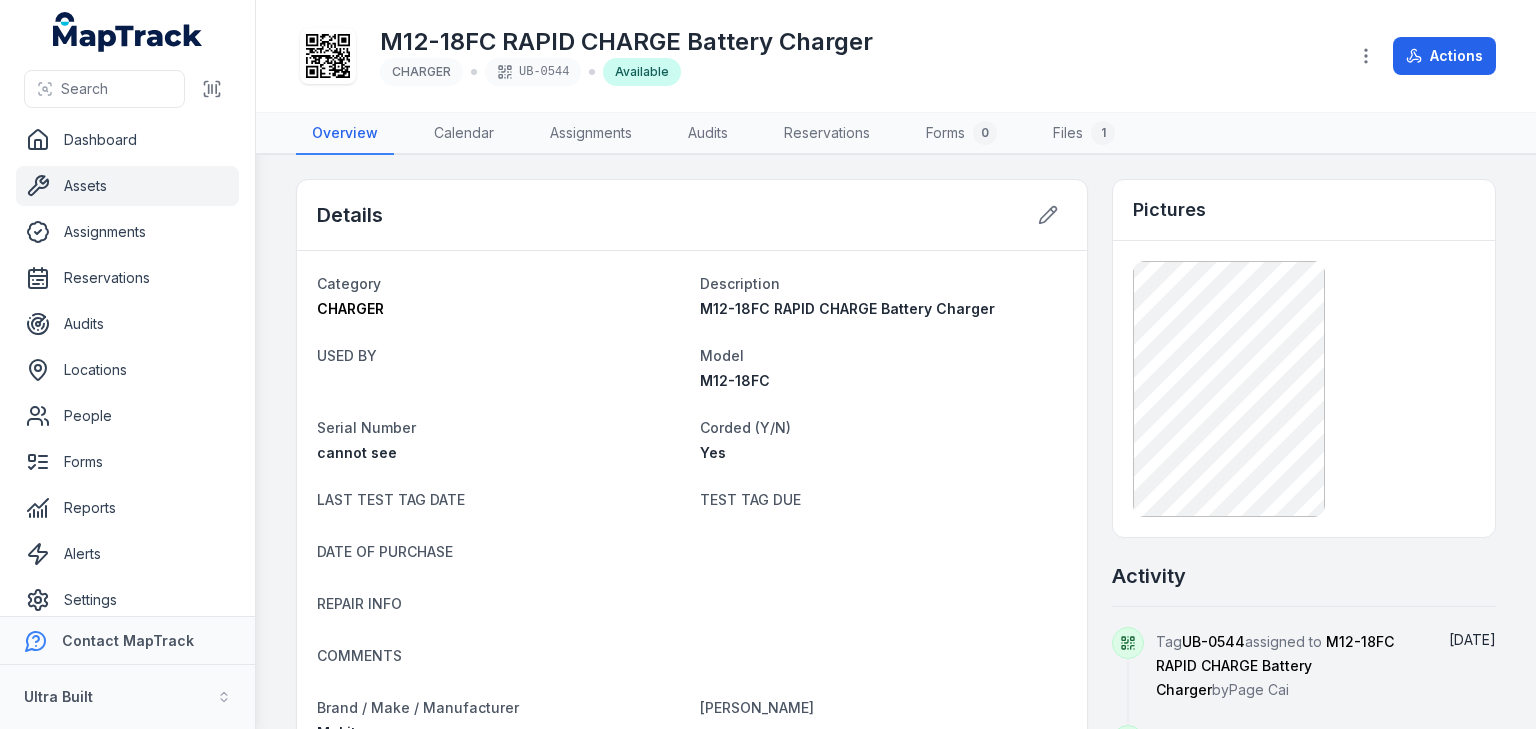 click on "M12-18FC RAPID CHARGE Battery Charger CHARGER UB-0544 Available" at bounding box center [813, 56] 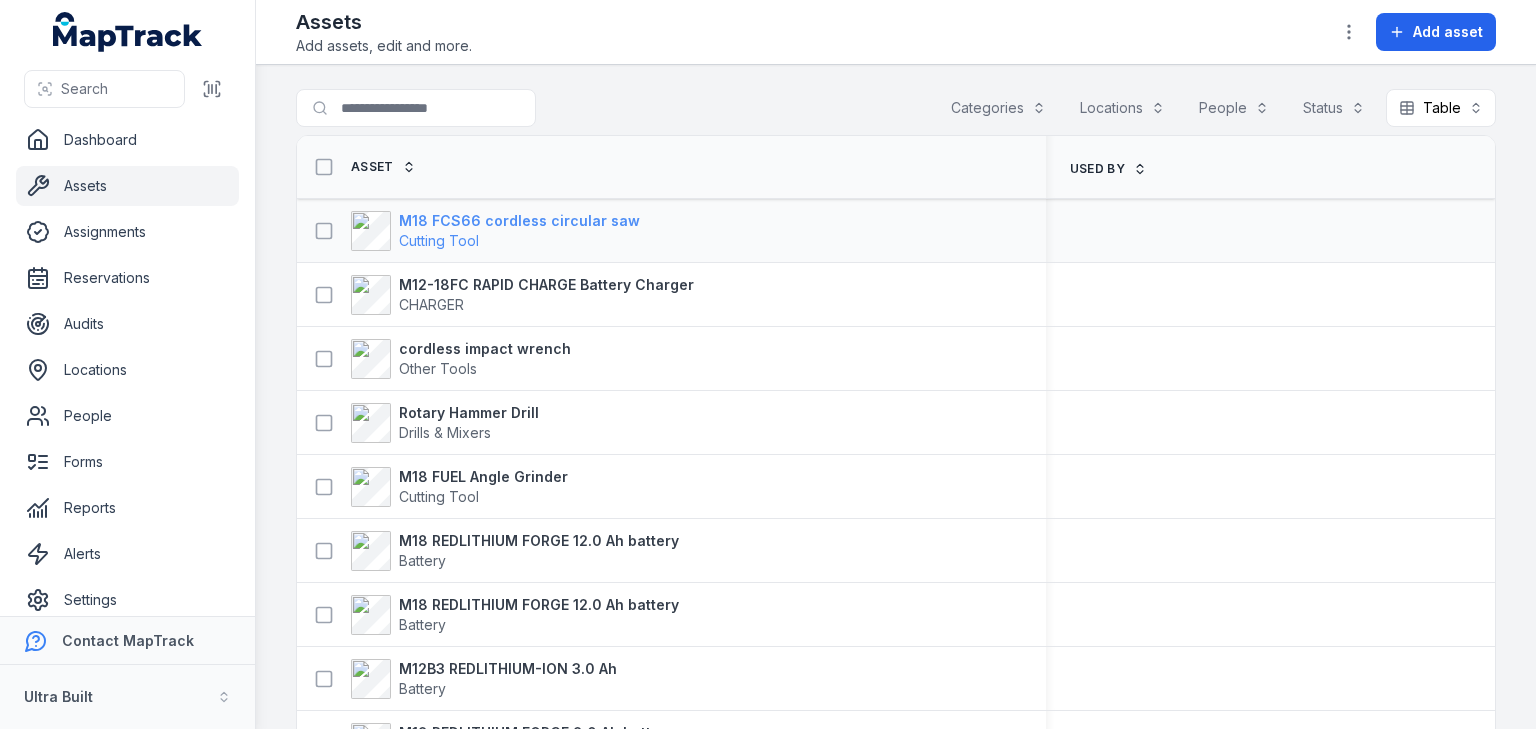 scroll, scrollTop: 0, scrollLeft: 0, axis: both 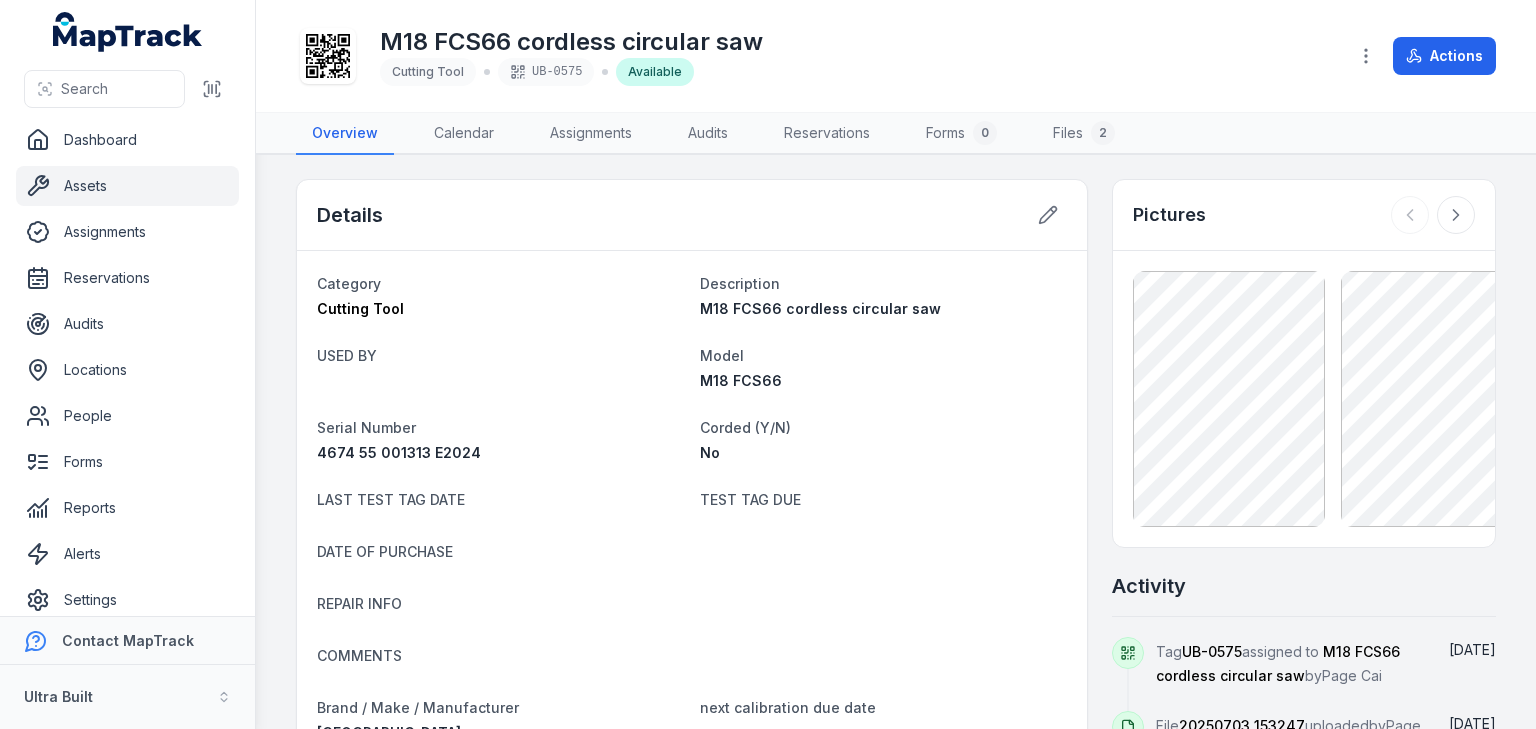 click on "Assets" at bounding box center (127, 186) 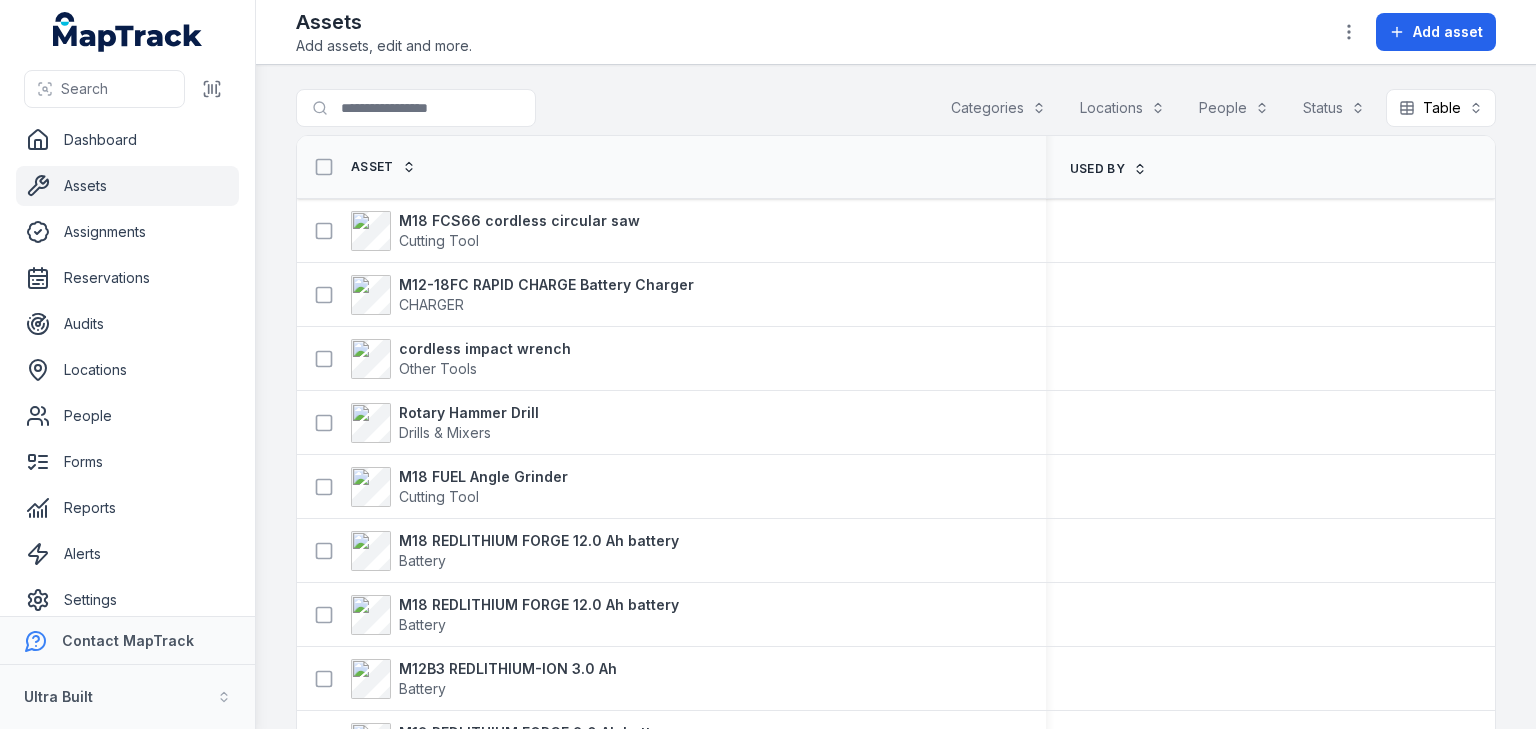 scroll, scrollTop: 0, scrollLeft: 0, axis: both 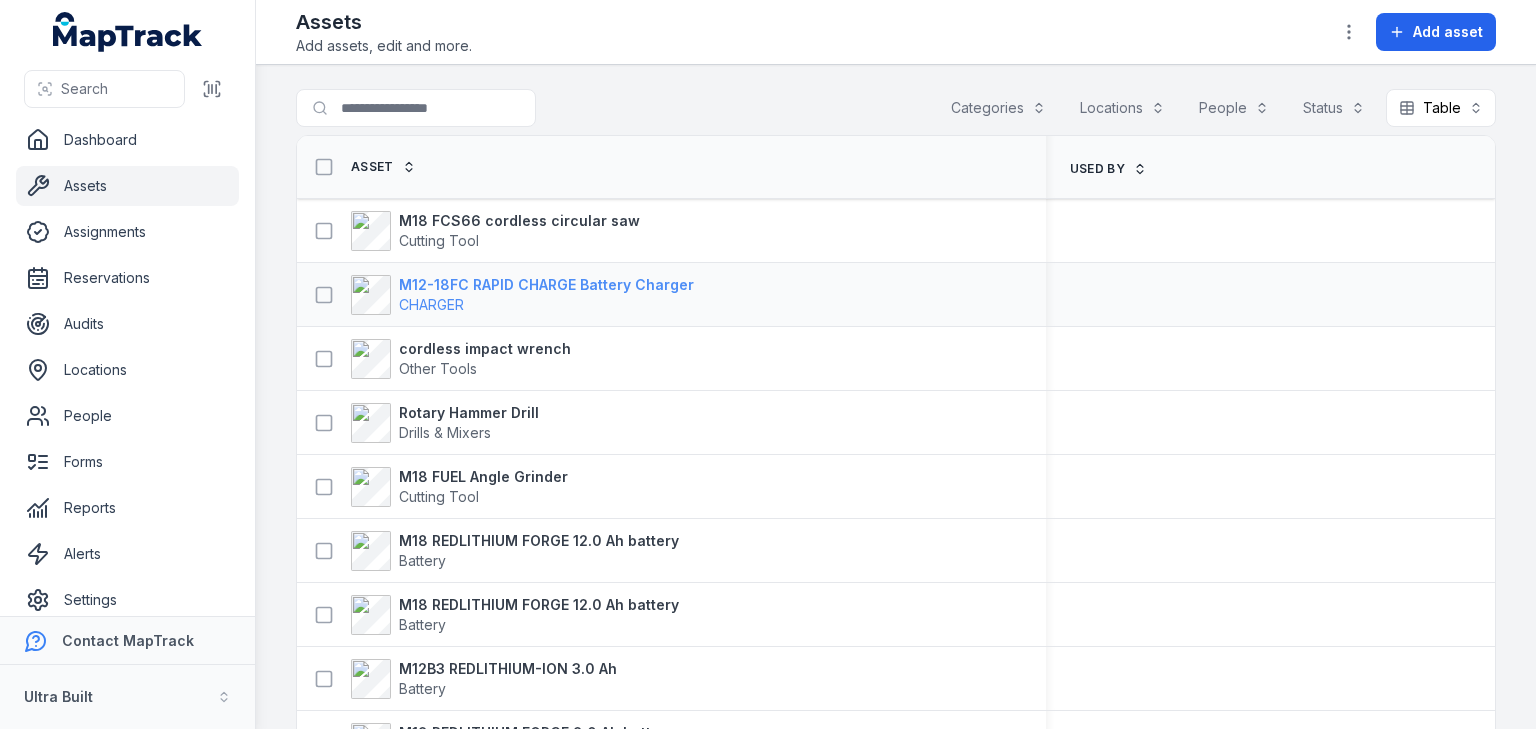 click on "M12-18FC RAPID CHARGE Battery Charger" at bounding box center [546, 285] 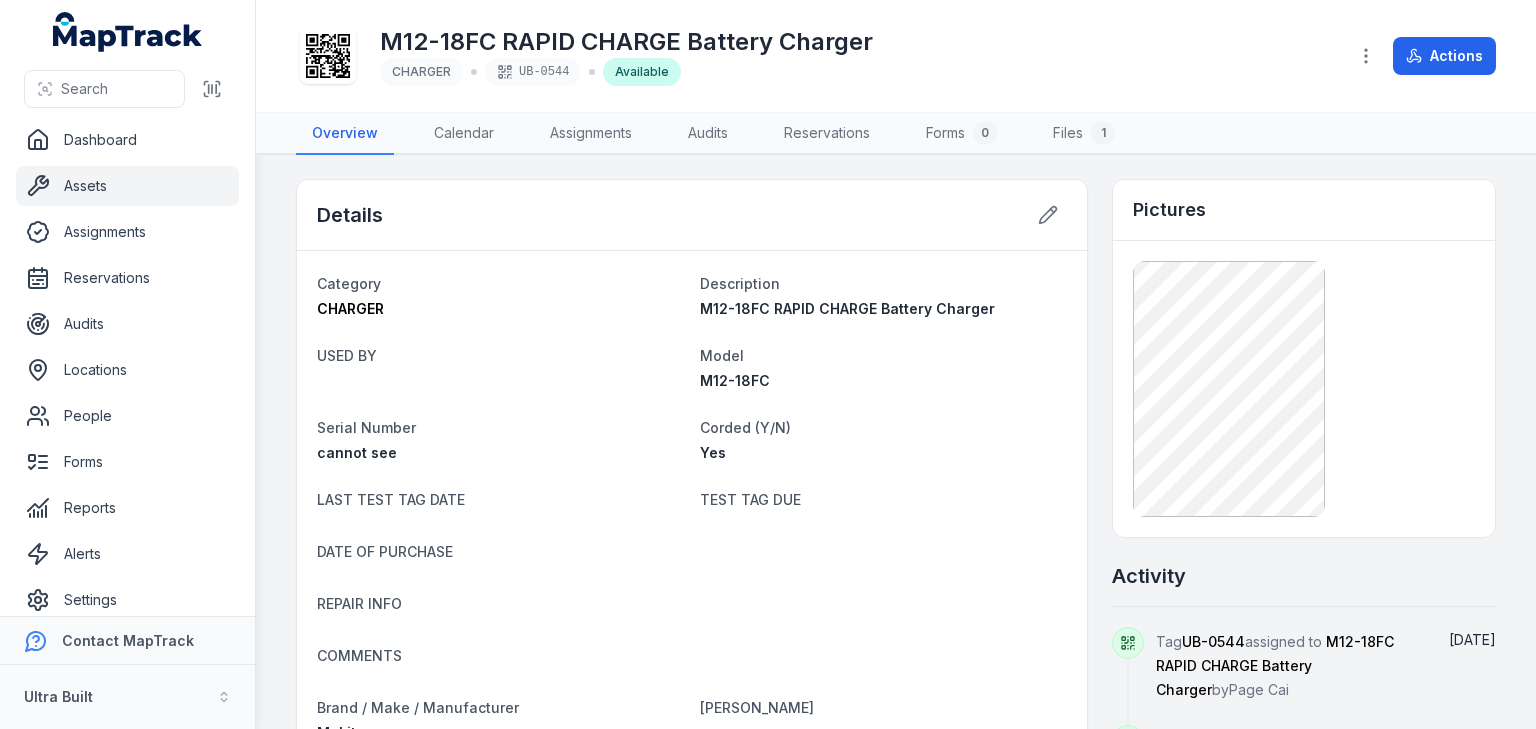 click on "Assets" at bounding box center (127, 186) 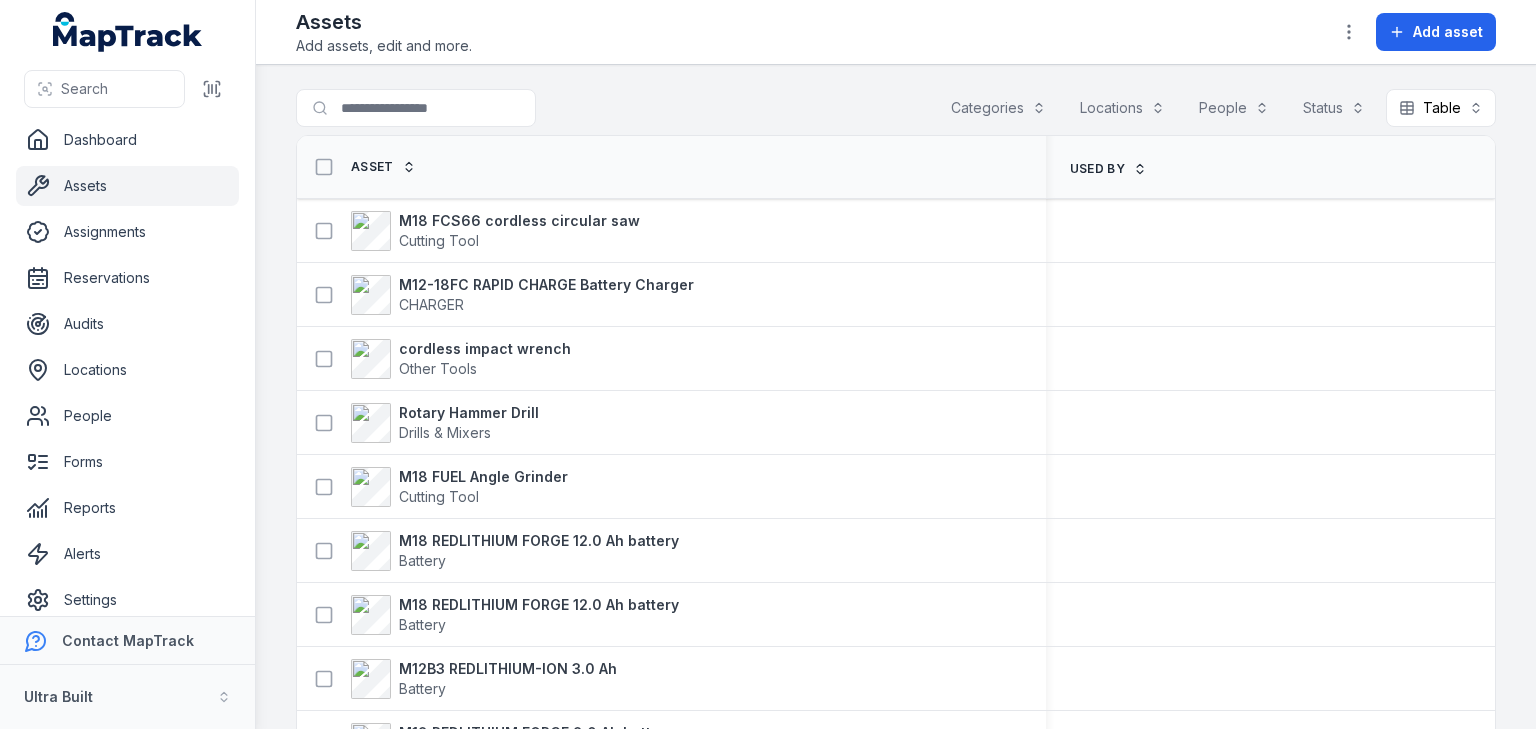 scroll, scrollTop: 0, scrollLeft: 0, axis: both 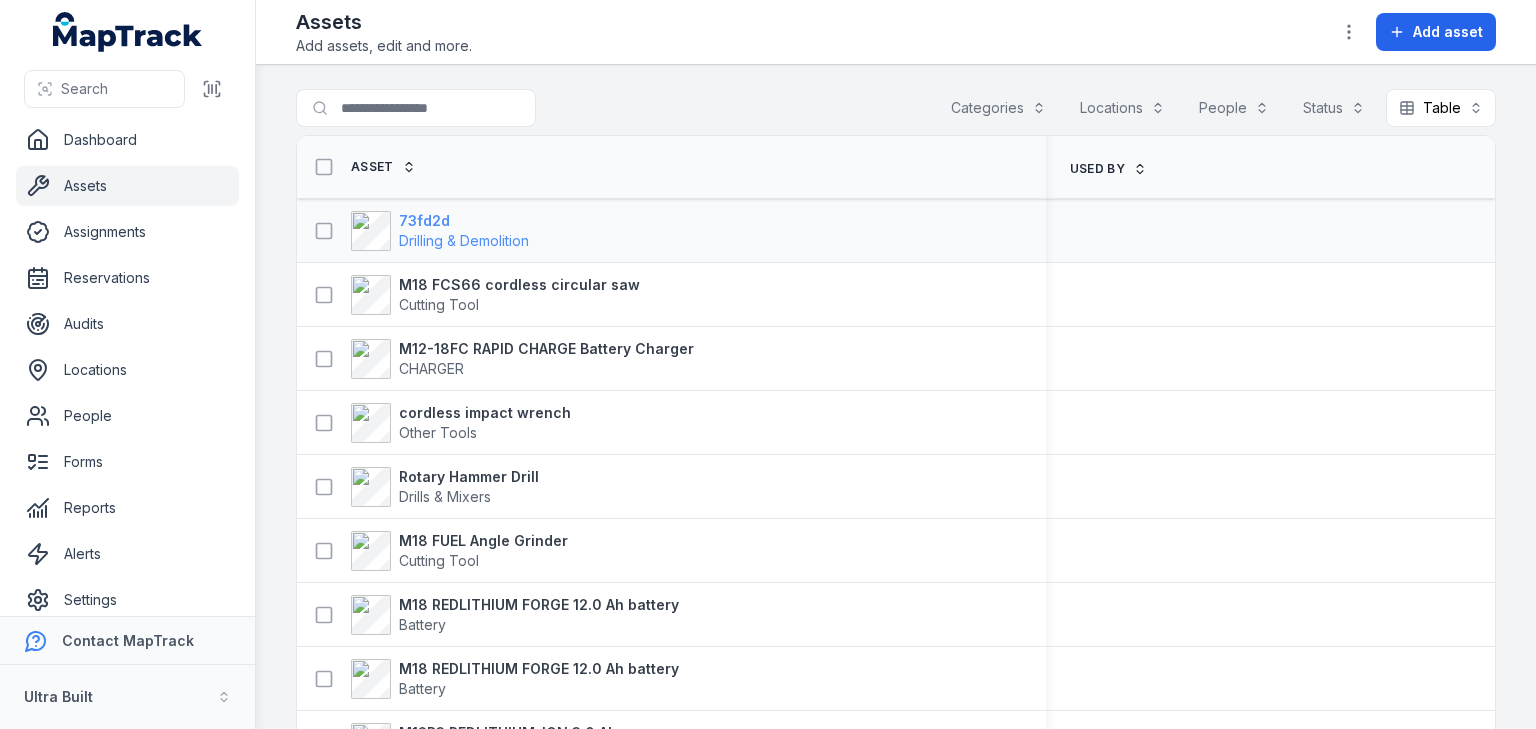 click on "73fd2d" at bounding box center (464, 221) 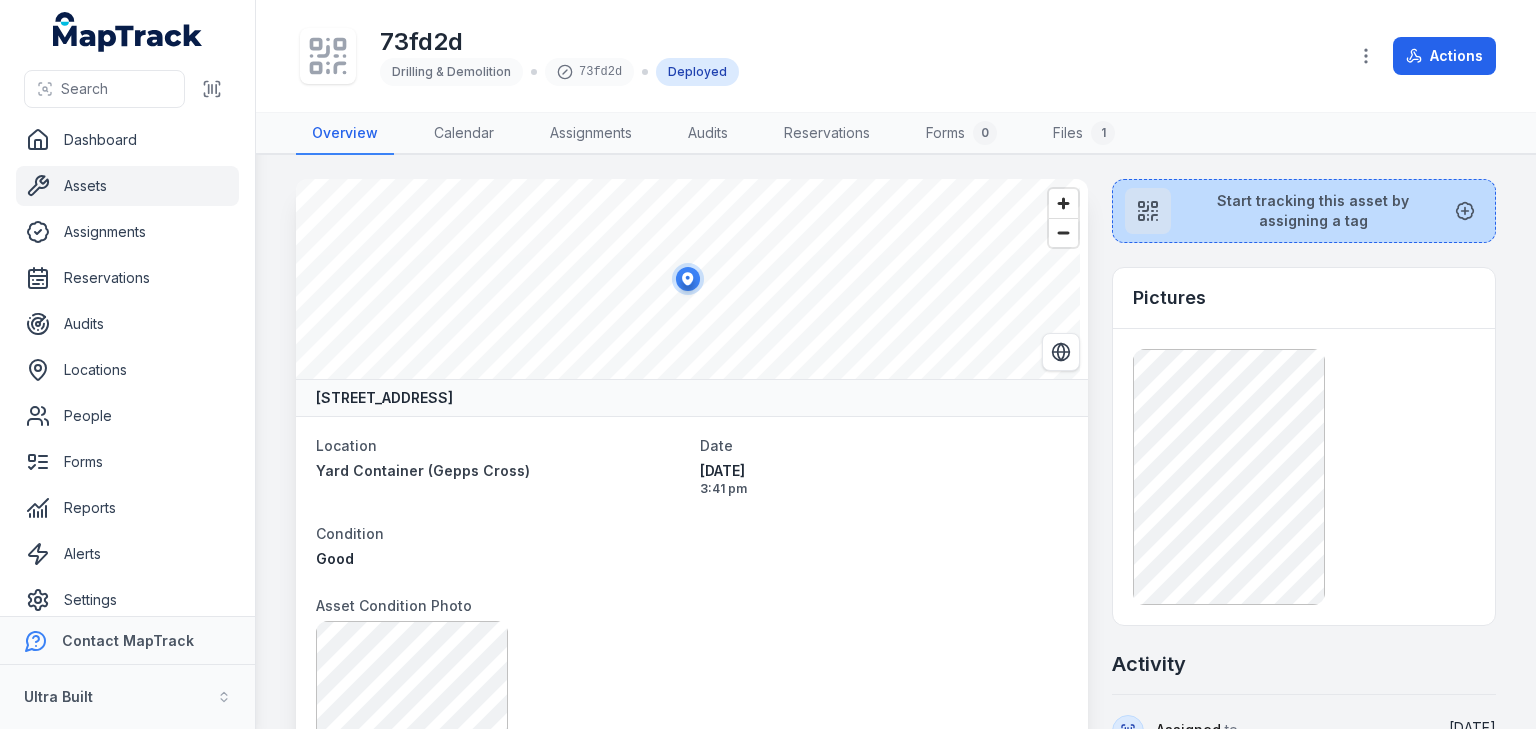 click on "Start tracking this asset by assigning a tag" at bounding box center [1304, 211] 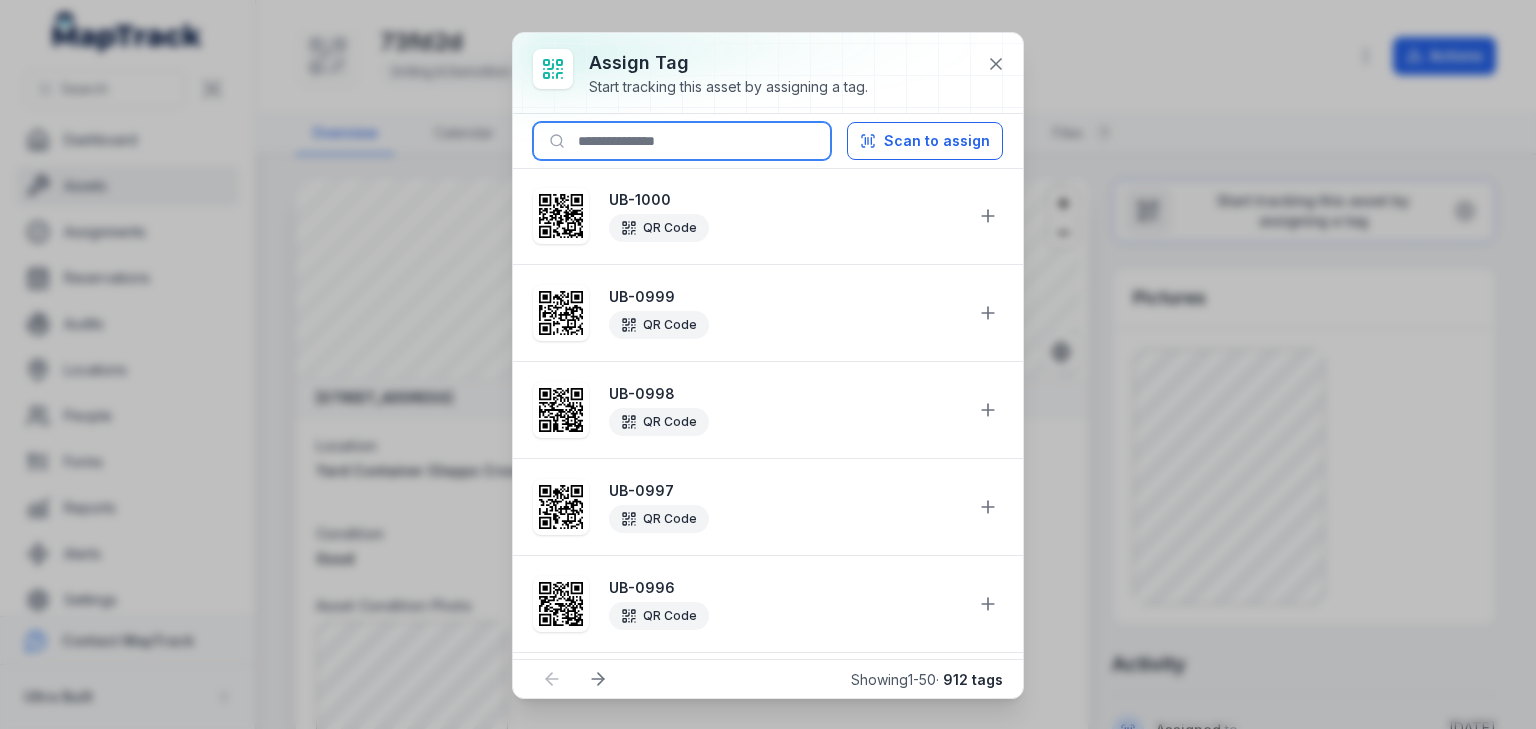 click at bounding box center (682, 141) 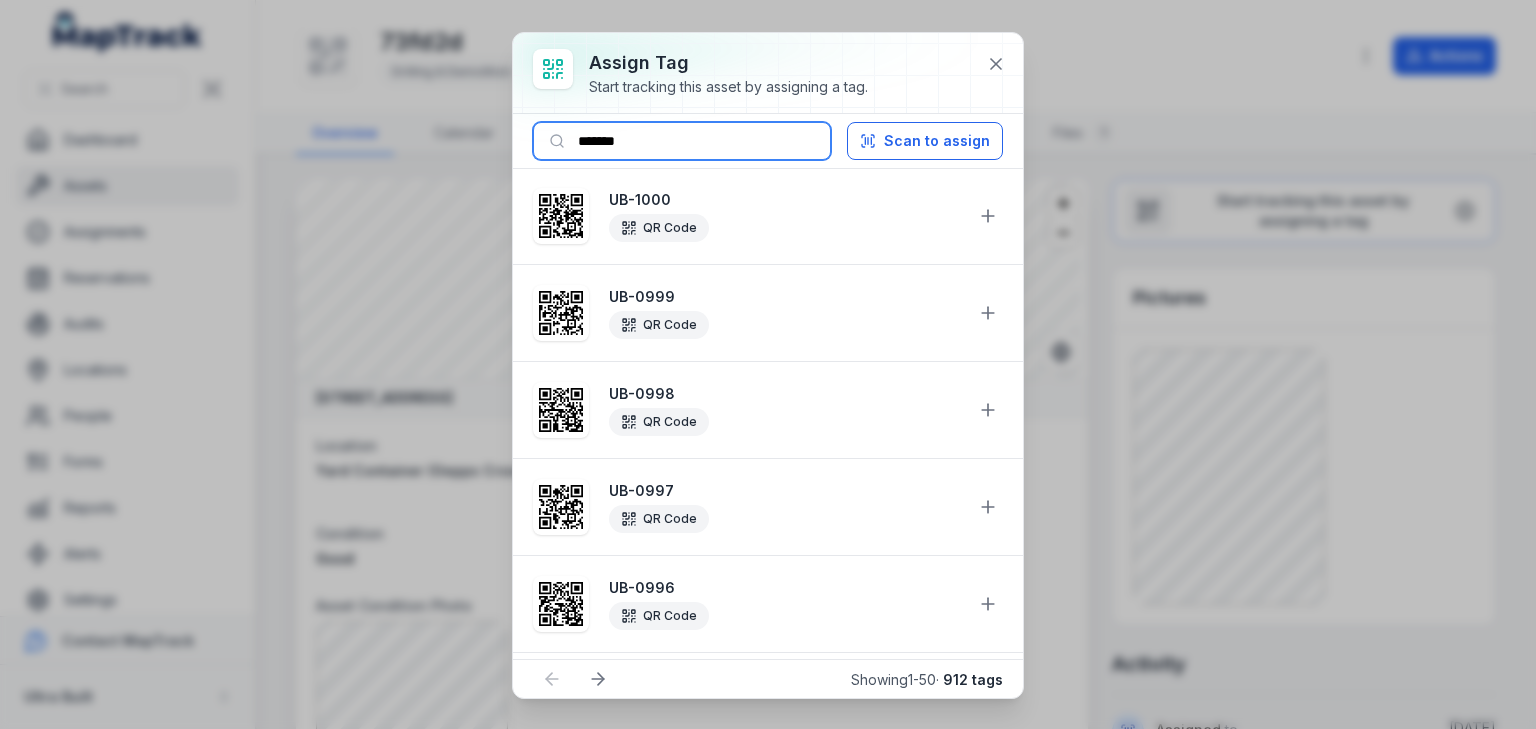 drag, startPoint x: 613, startPoint y: 137, endPoint x: 664, endPoint y: 139, distance: 51.0392 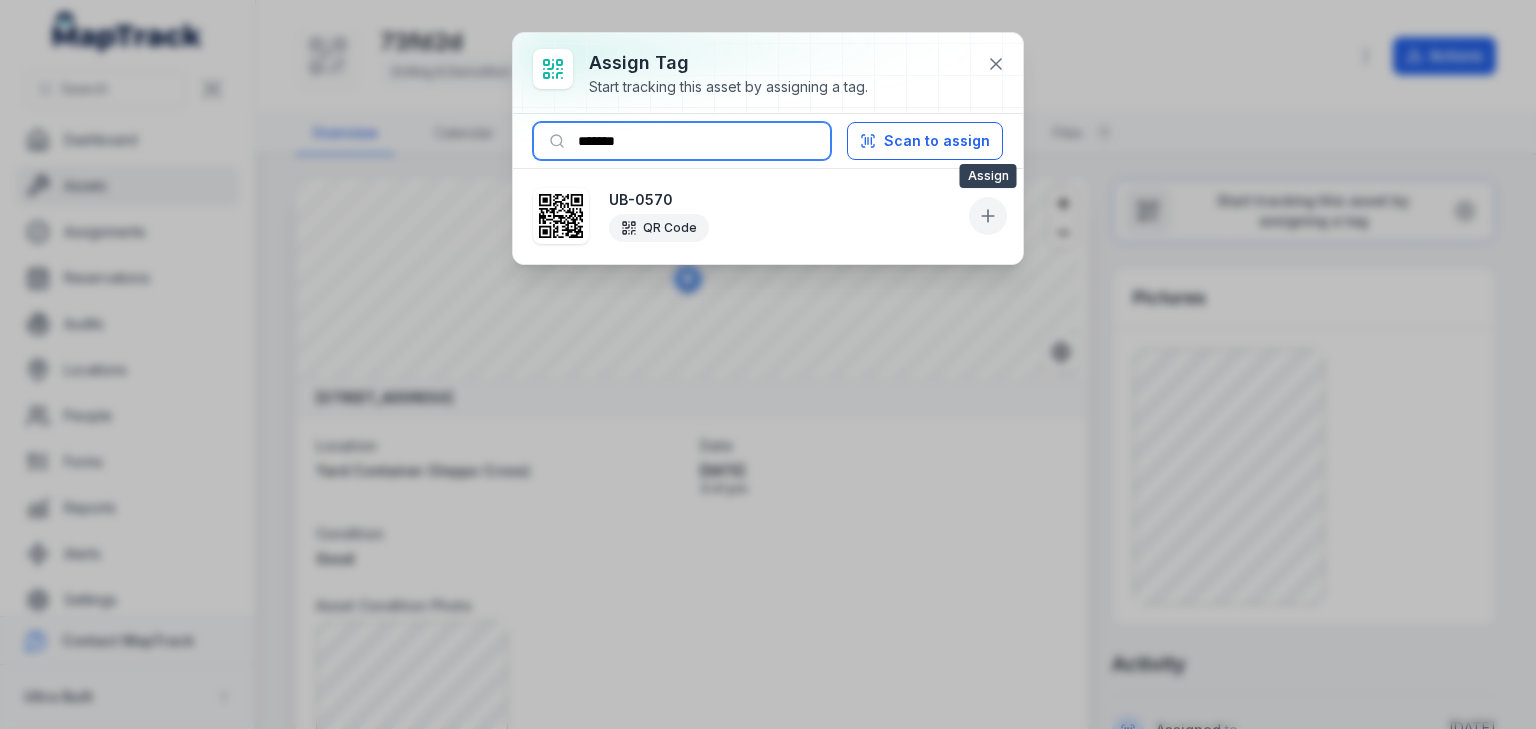 type on "*******" 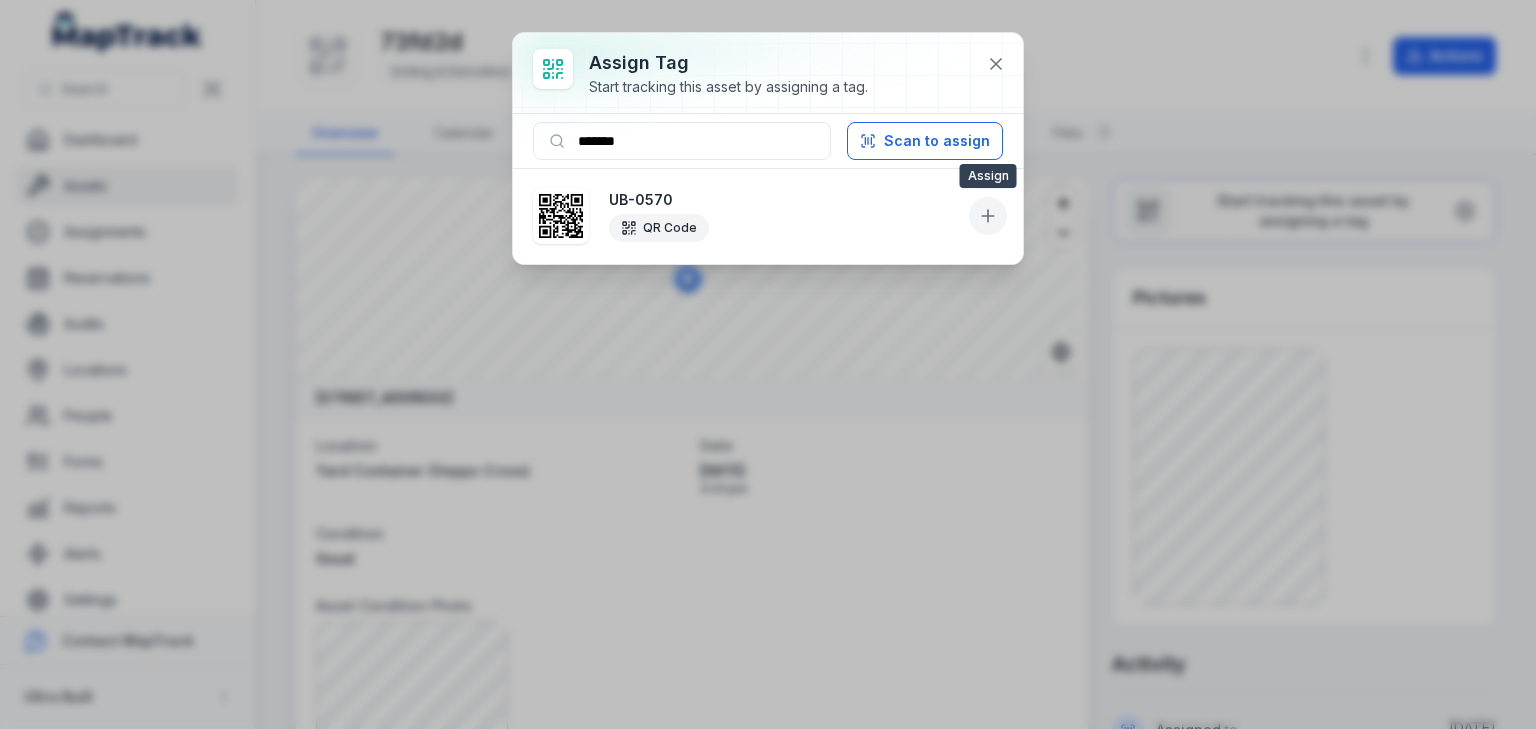 click 